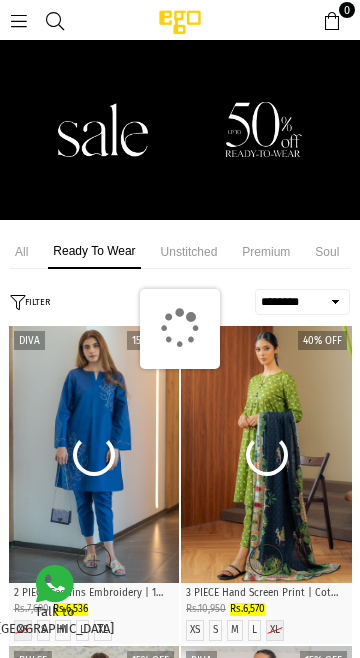 select on "******" 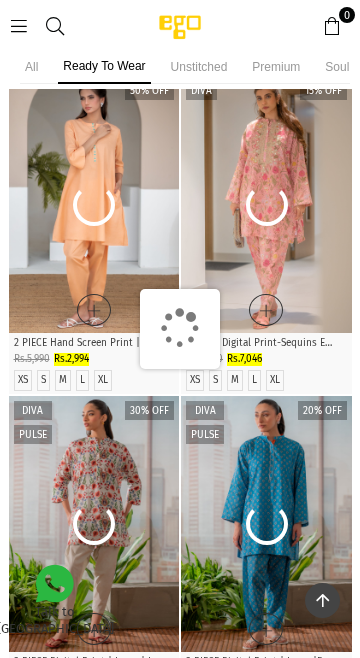 scroll, scrollTop: 0, scrollLeft: 0, axis: both 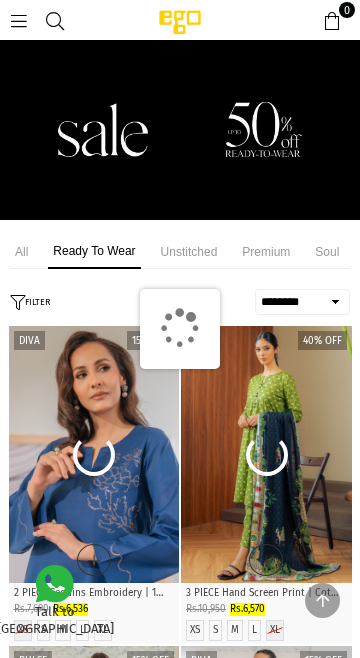 click at bounding box center (55, 21) 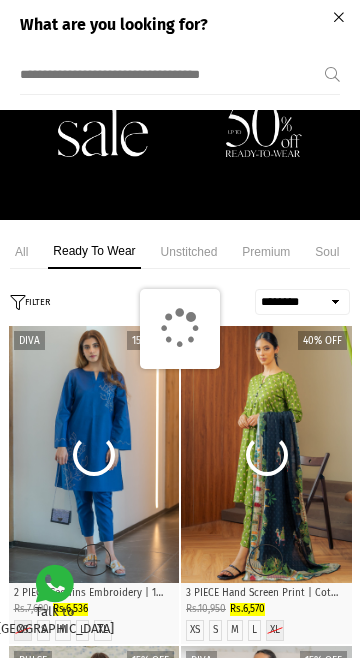 click at bounding box center (172, 75) 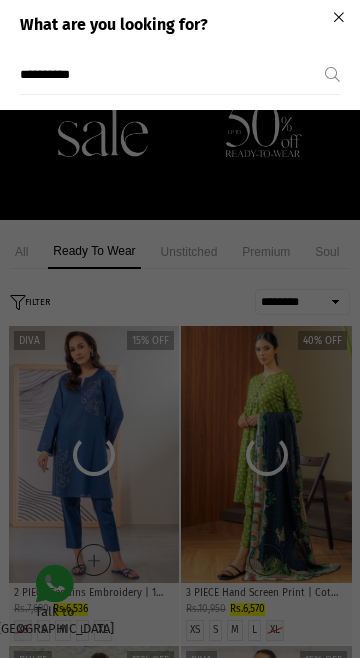 scroll, scrollTop: 0, scrollLeft: 0, axis: both 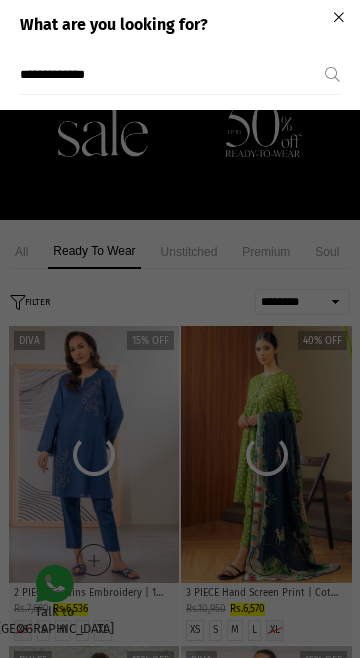 type on "**********" 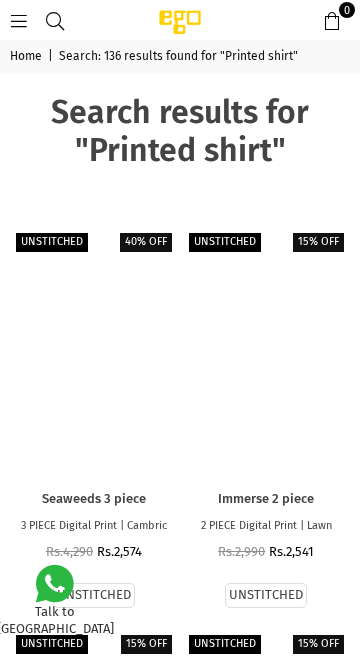 scroll, scrollTop: 0, scrollLeft: 0, axis: both 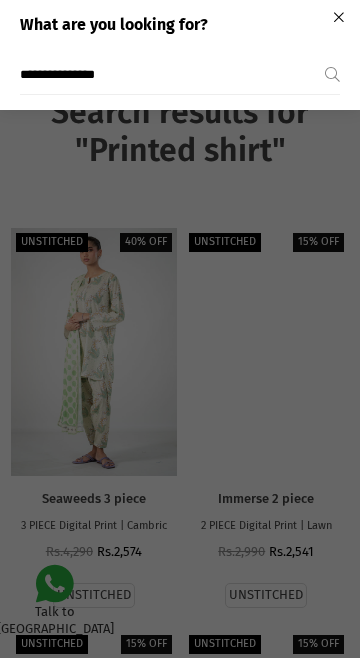 click on "**********" at bounding box center (172, 75) 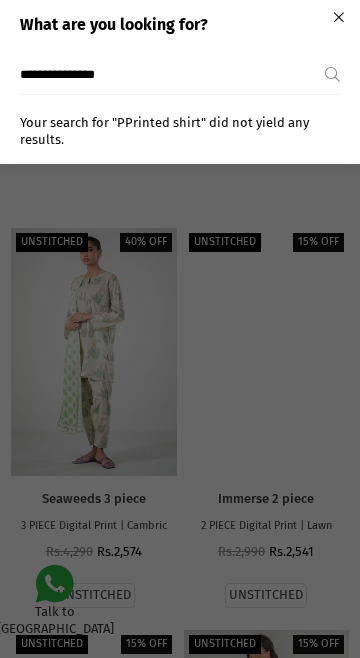 scroll, scrollTop: 0, scrollLeft: 0, axis: both 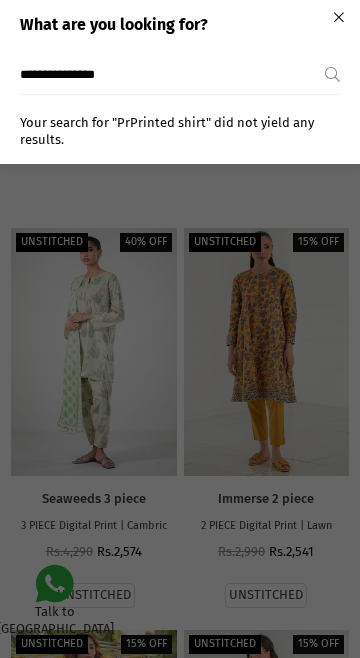 click on "**********" at bounding box center (172, 75) 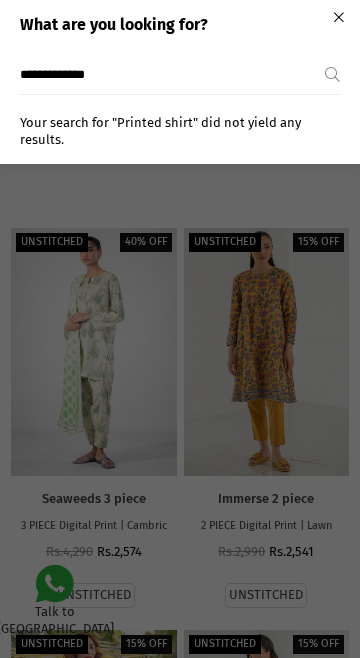 click on "**********" at bounding box center [172, 75] 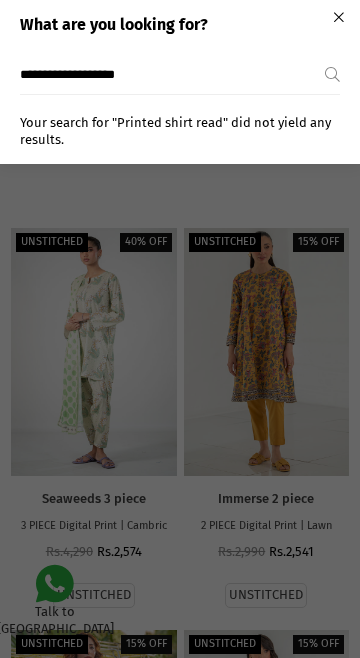click on "Submit" at bounding box center [332, 75] 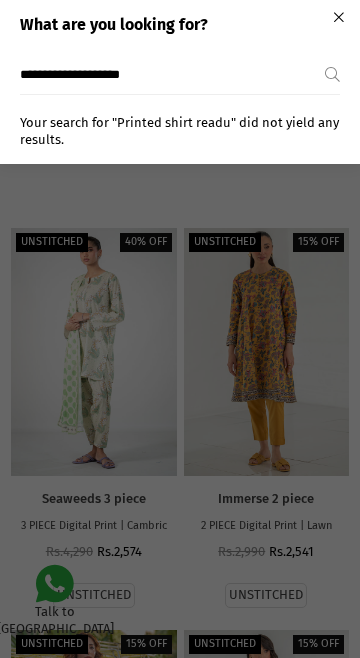 type on "**********" 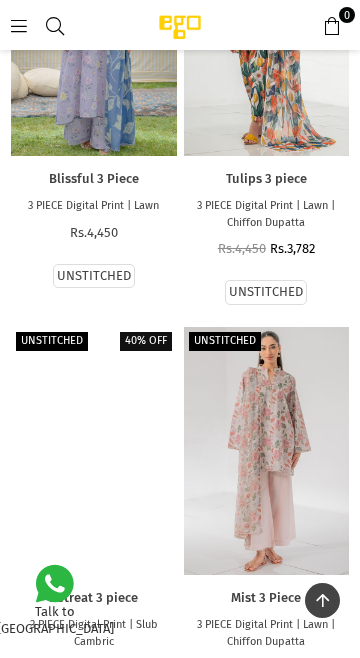 scroll, scrollTop: 742, scrollLeft: 0, axis: vertical 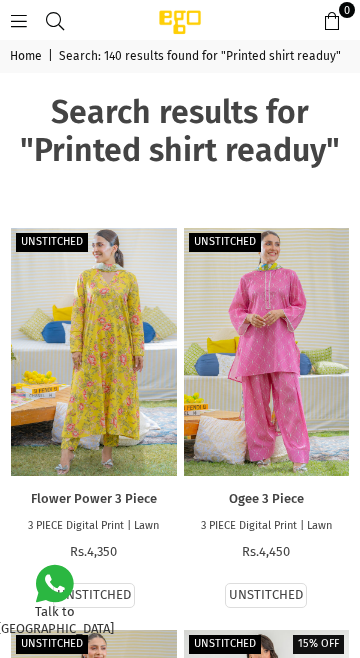 click at bounding box center (55, 21) 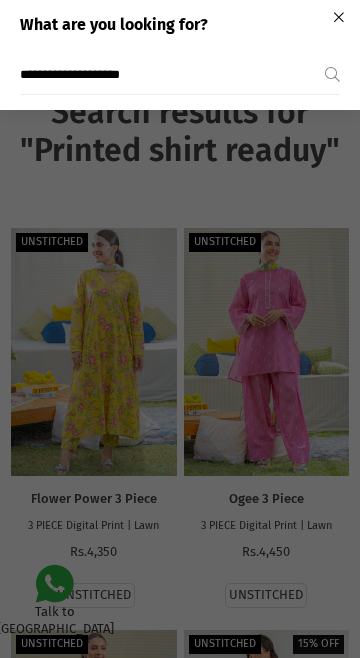 click on "**********" at bounding box center (172, 75) 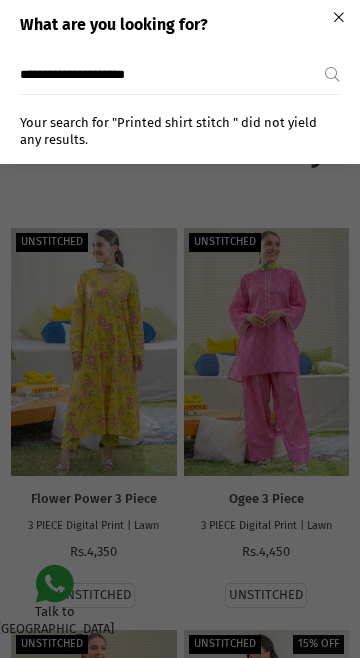 type on "**********" 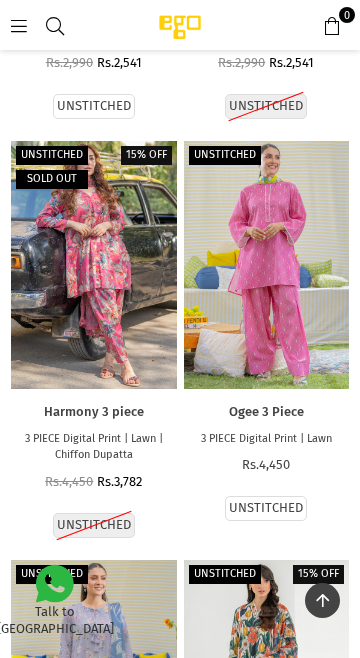 scroll, scrollTop: 1323, scrollLeft: 0, axis: vertical 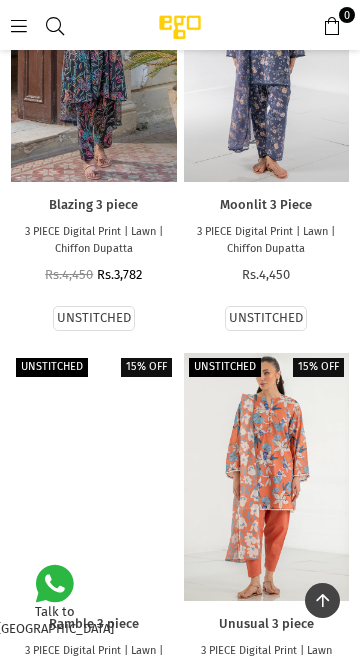 click at bounding box center [94, 58] 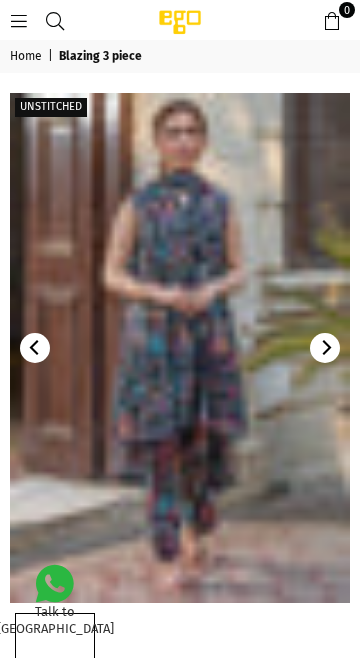 scroll, scrollTop: 0, scrollLeft: 0, axis: both 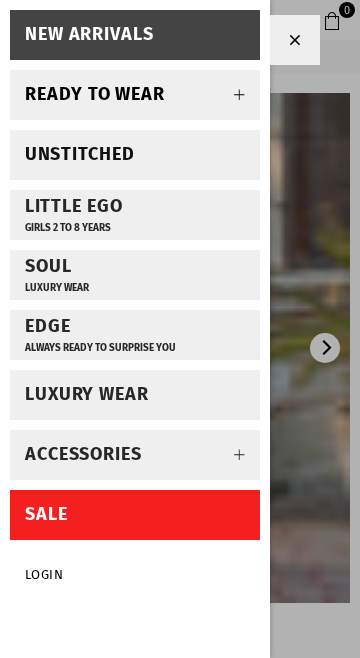 click on "SALE" at bounding box center (135, 515) 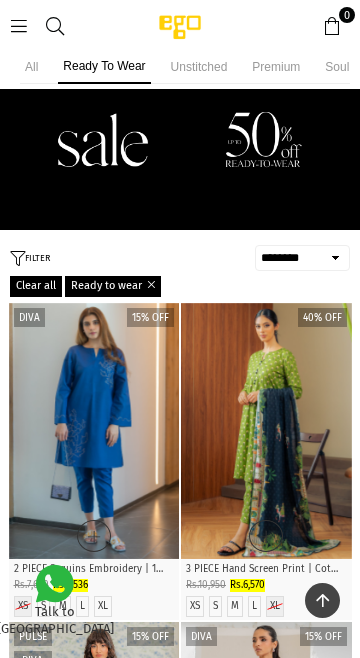 select on "******" 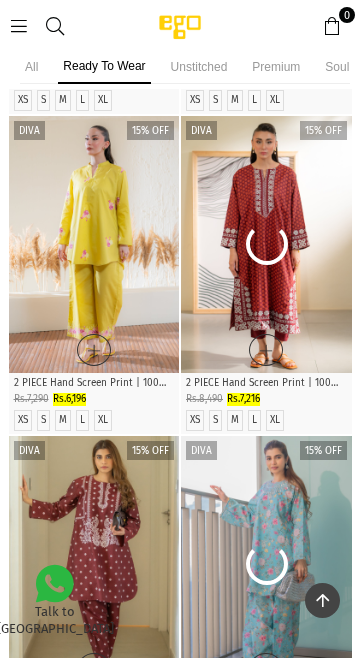 scroll, scrollTop: 1892, scrollLeft: 0, axis: vertical 